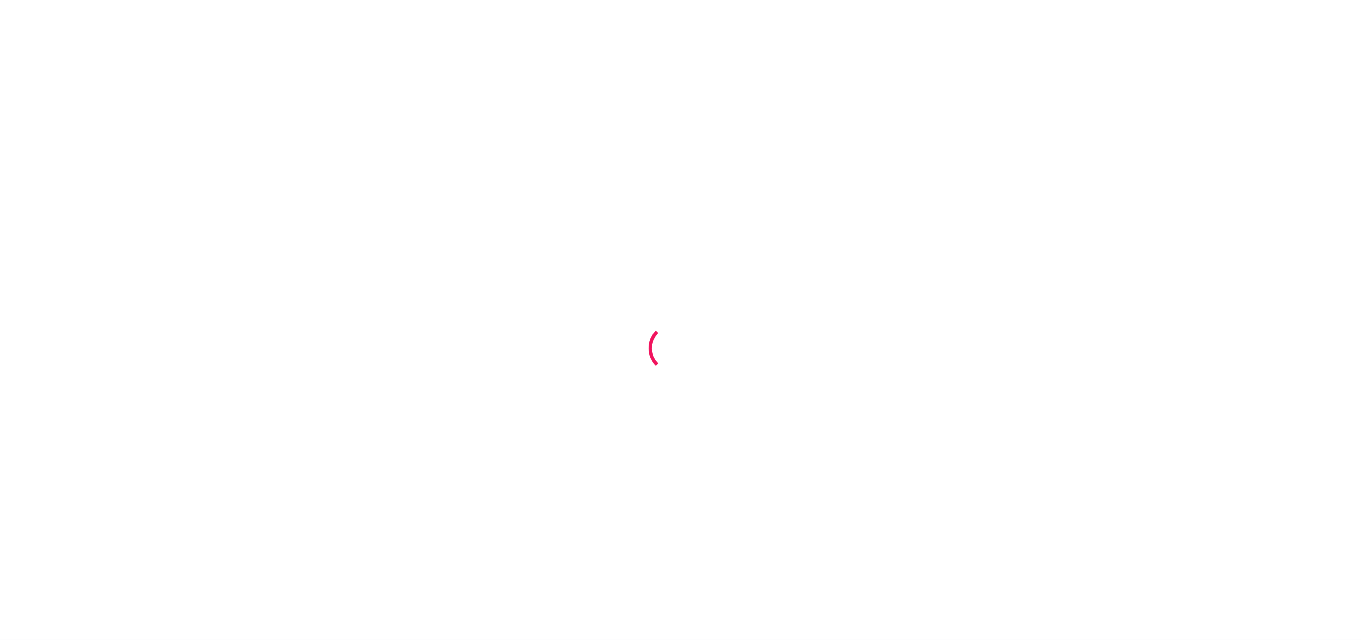 scroll, scrollTop: 0, scrollLeft: 0, axis: both 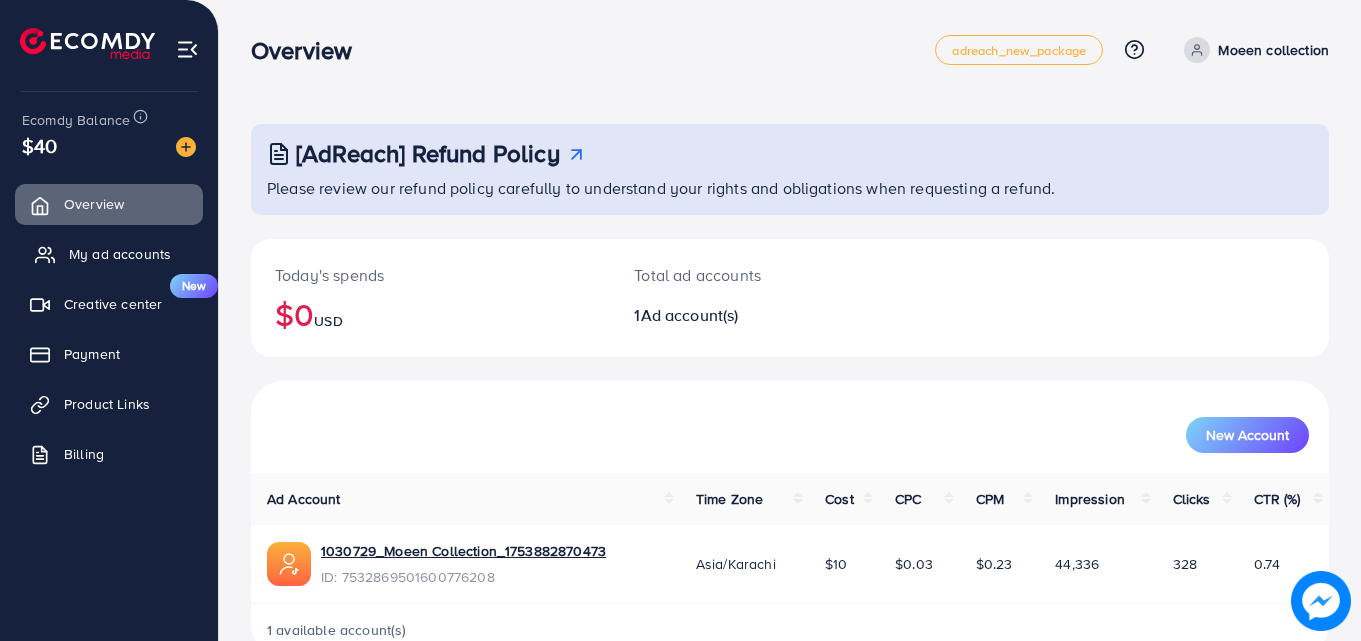 click on "My ad accounts" at bounding box center [120, 254] 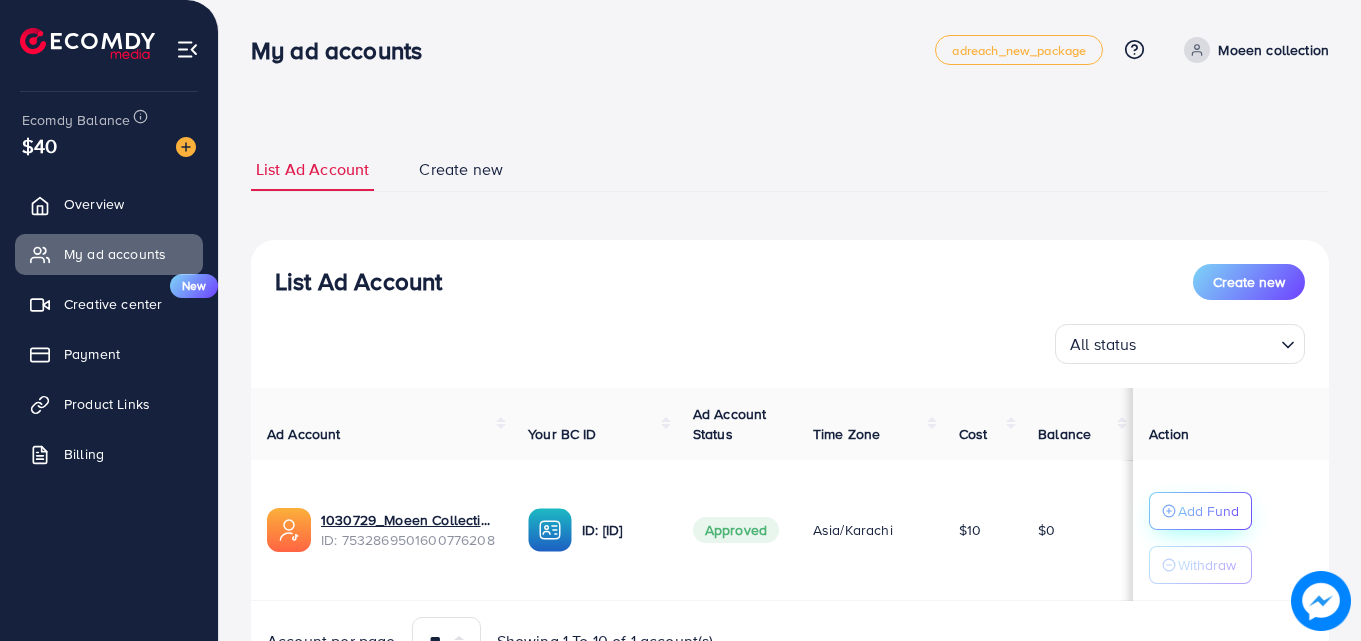 click on "Add Fund" at bounding box center [1200, 511] 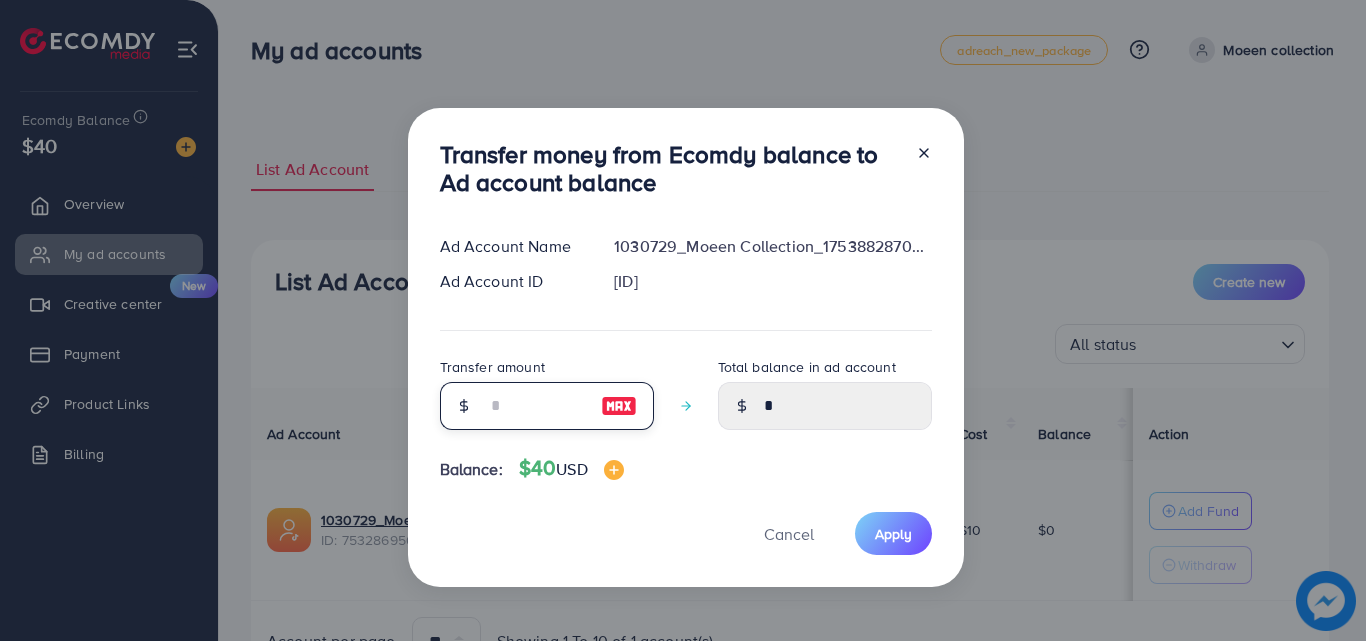 click at bounding box center [536, 406] 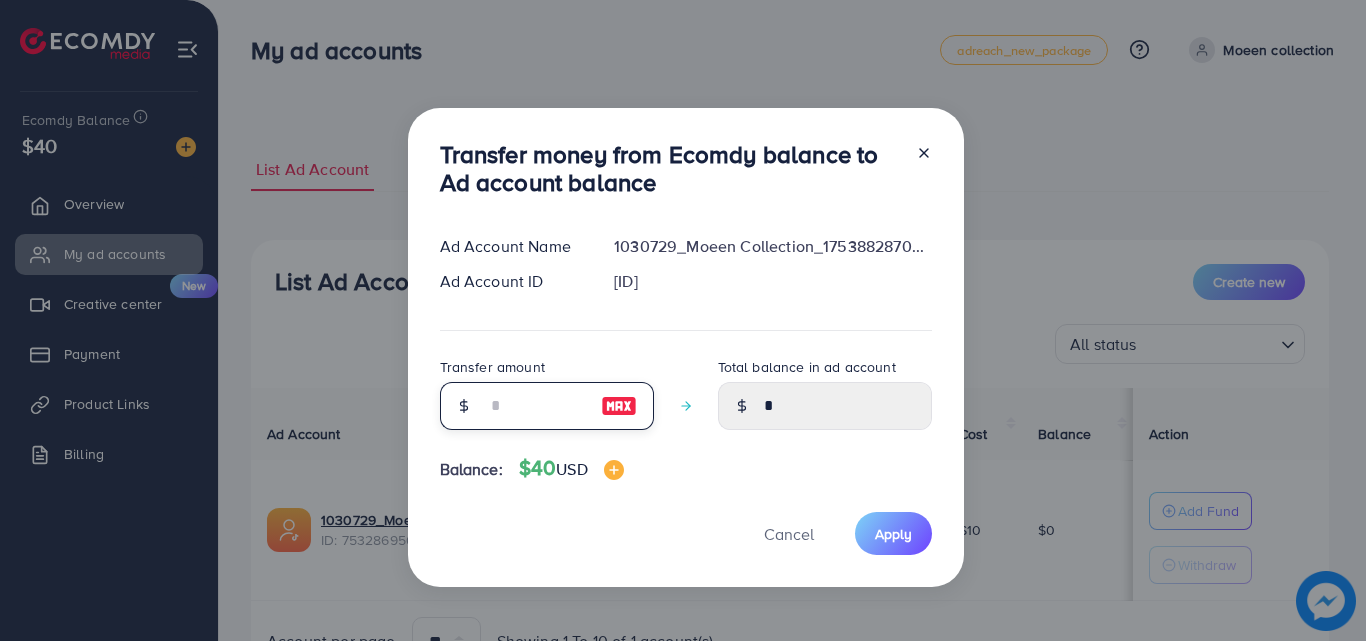 type on "*" 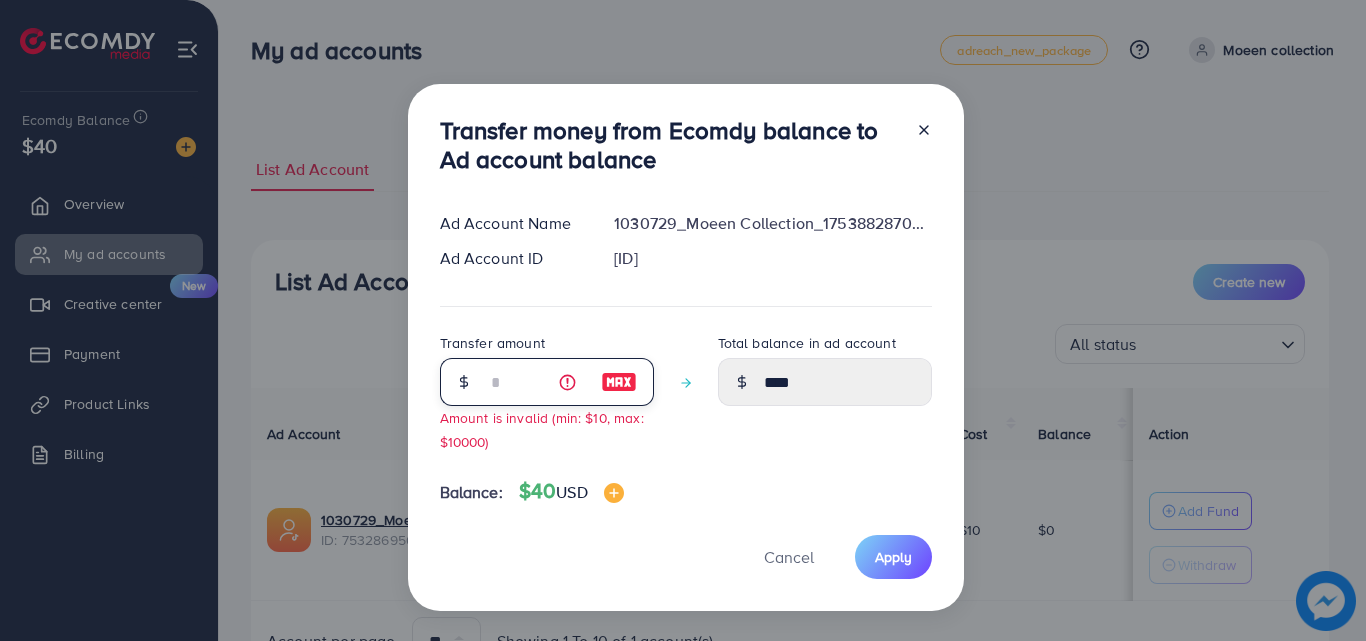 type on "**" 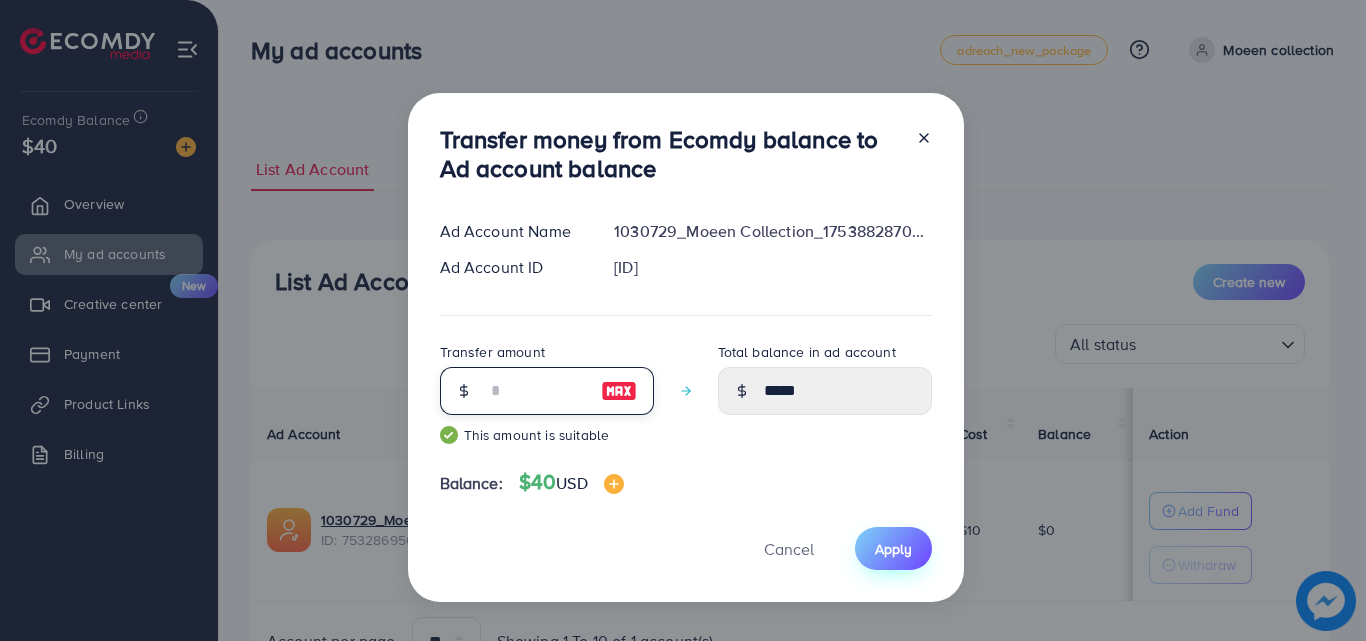 type on "**" 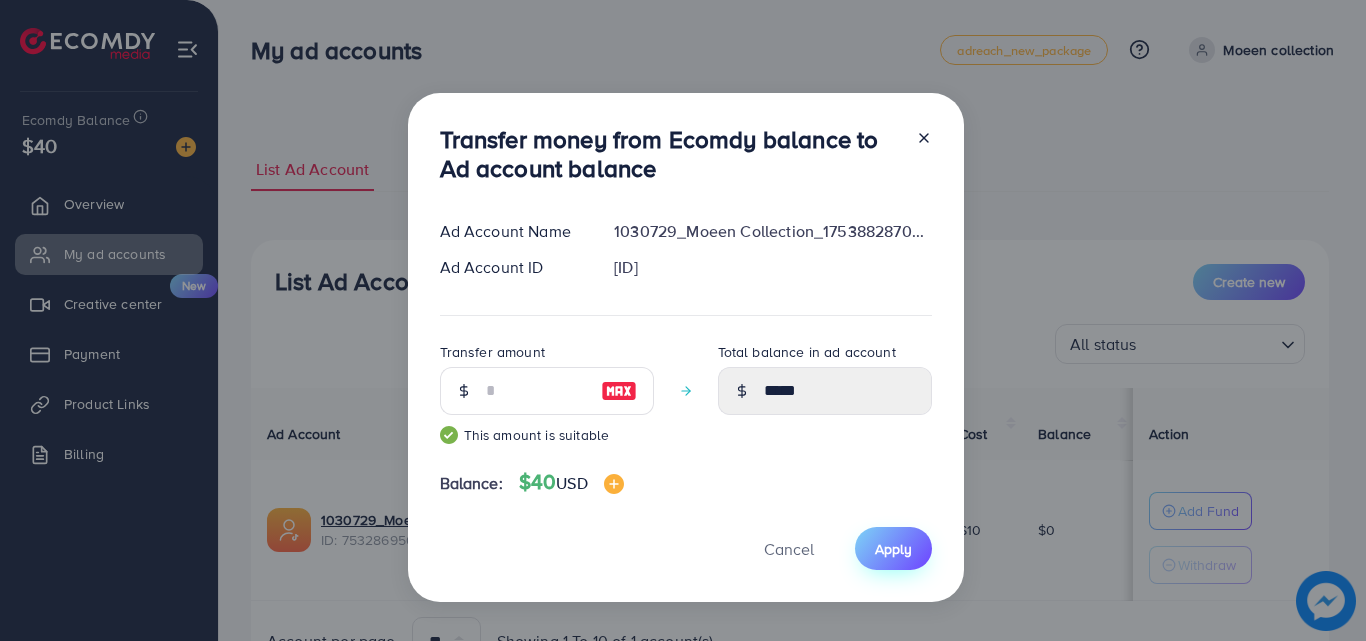 click on "Apply" at bounding box center [893, 549] 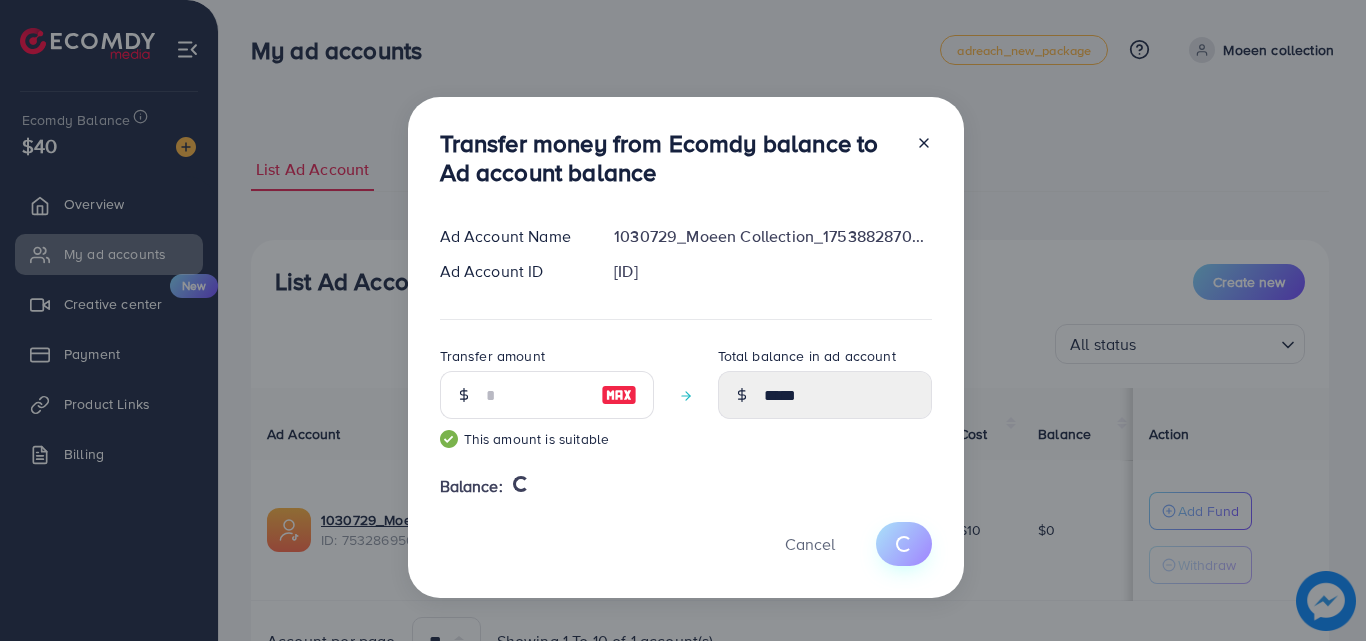 type 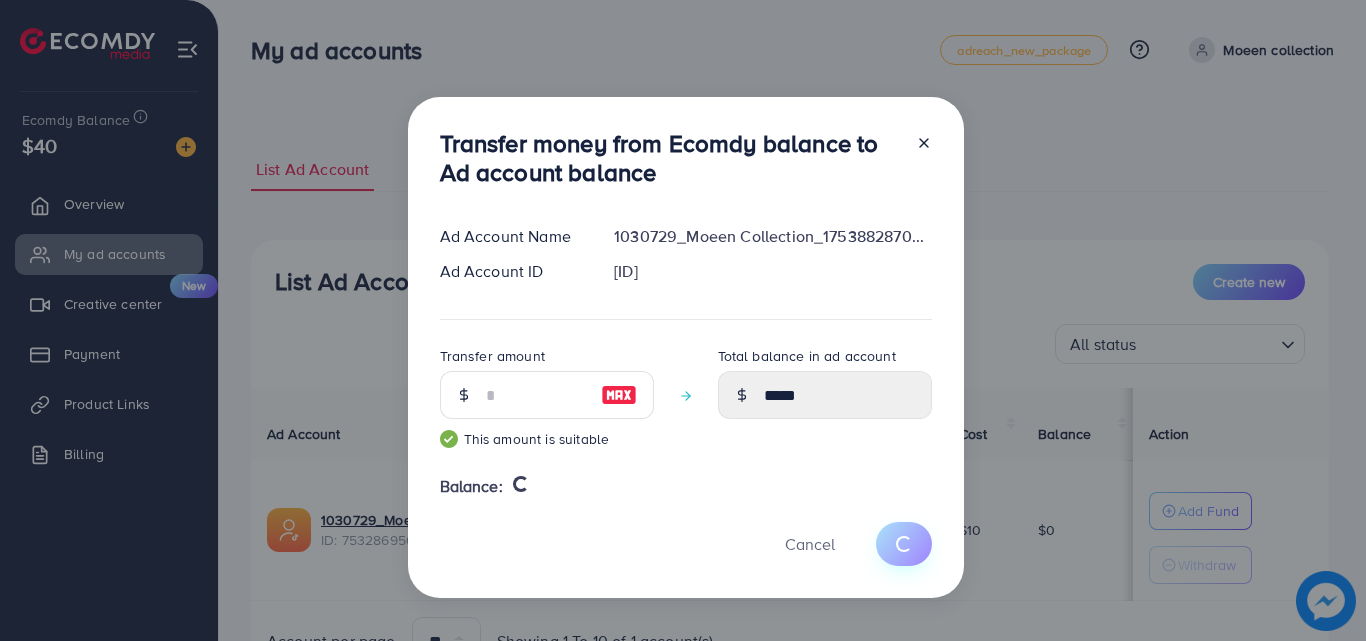 type on "*" 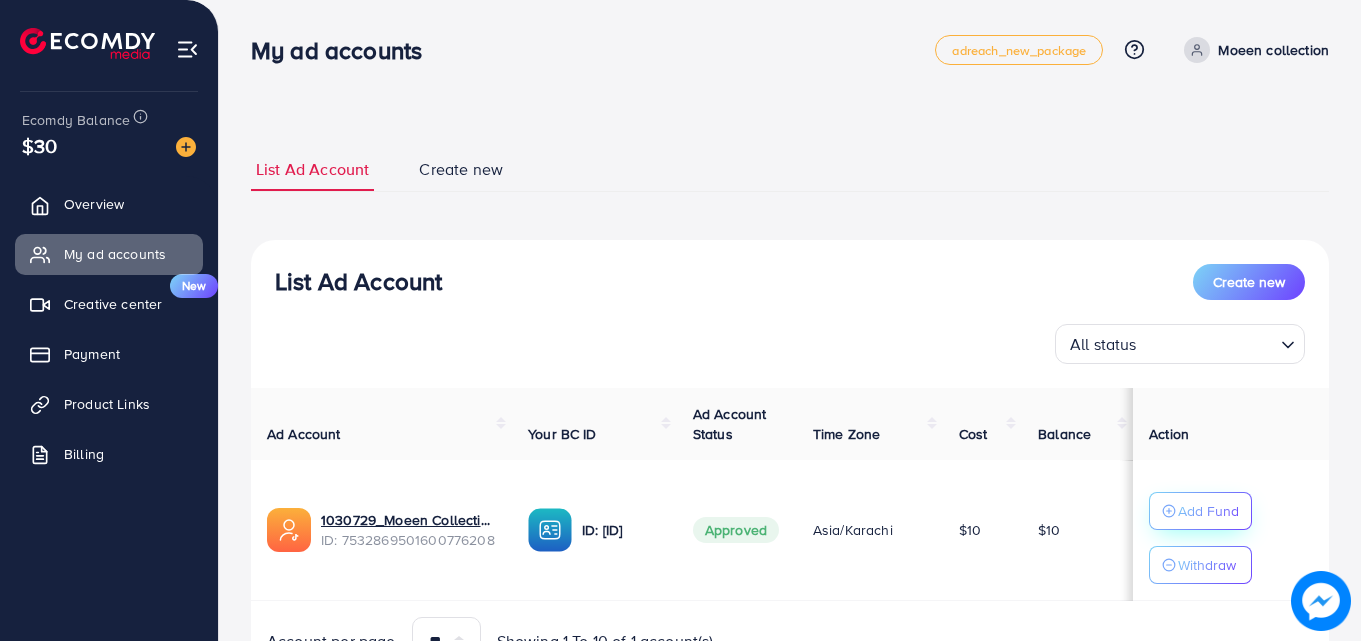 click 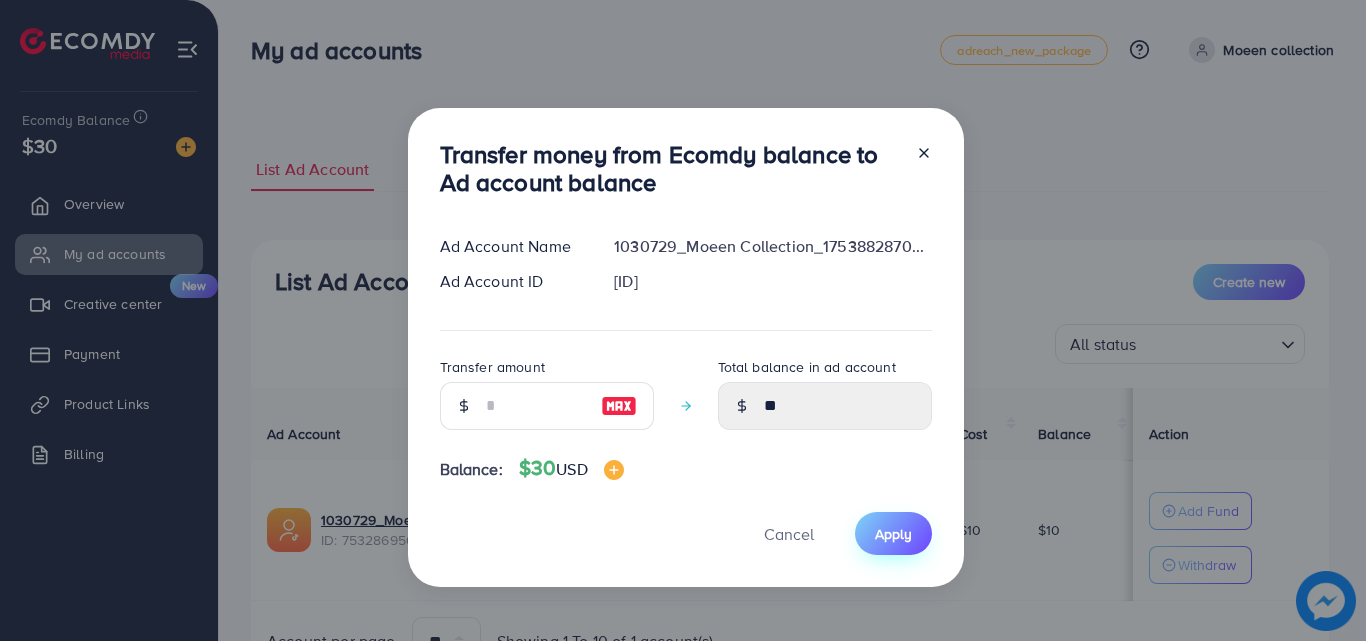 click on "Apply" at bounding box center (893, 533) 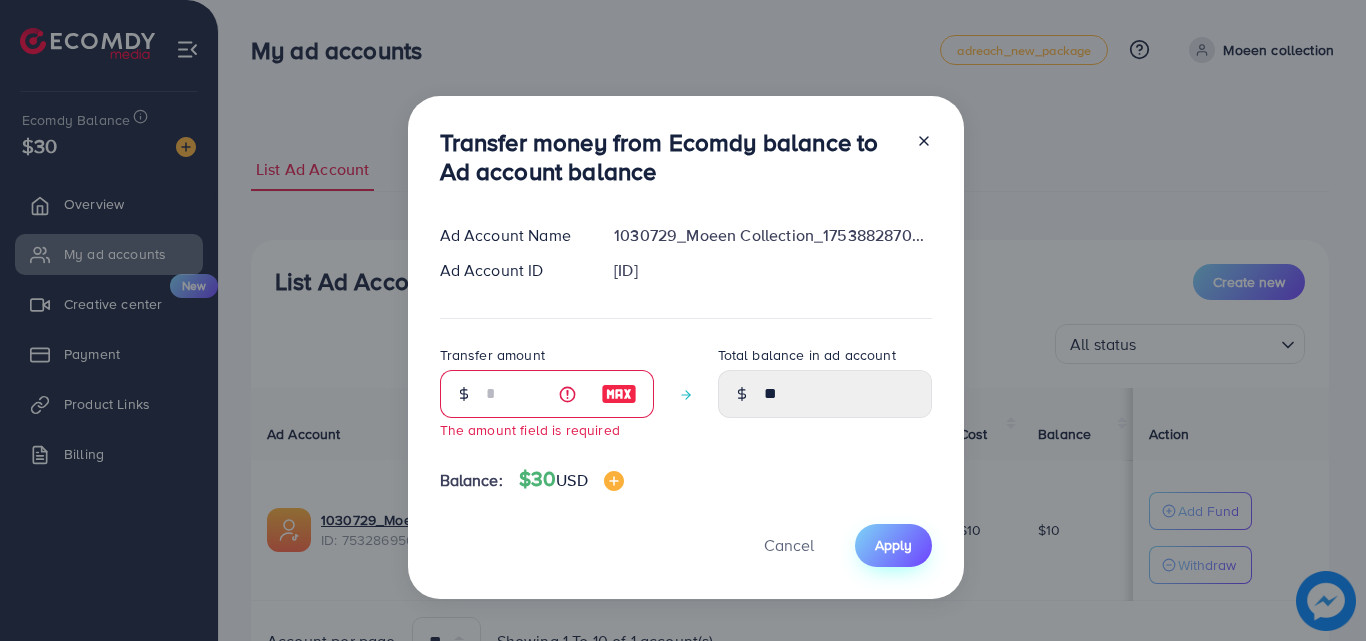 click on "Apply" at bounding box center [893, 545] 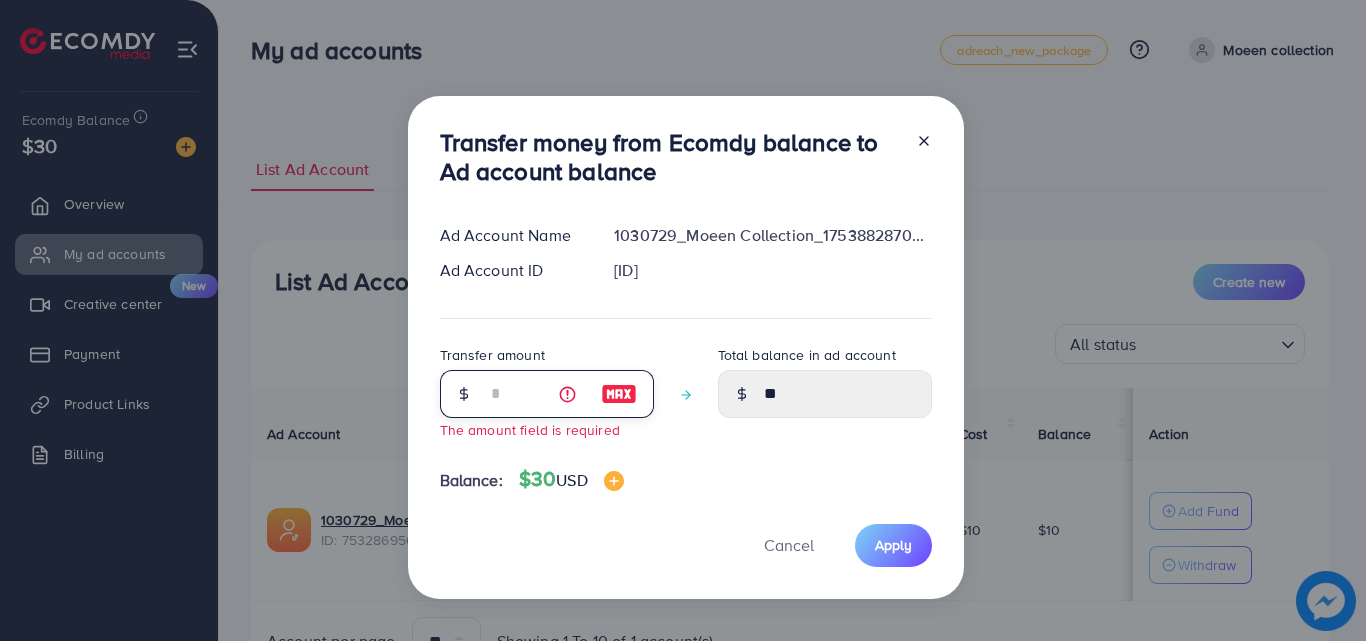 click at bounding box center [536, 394] 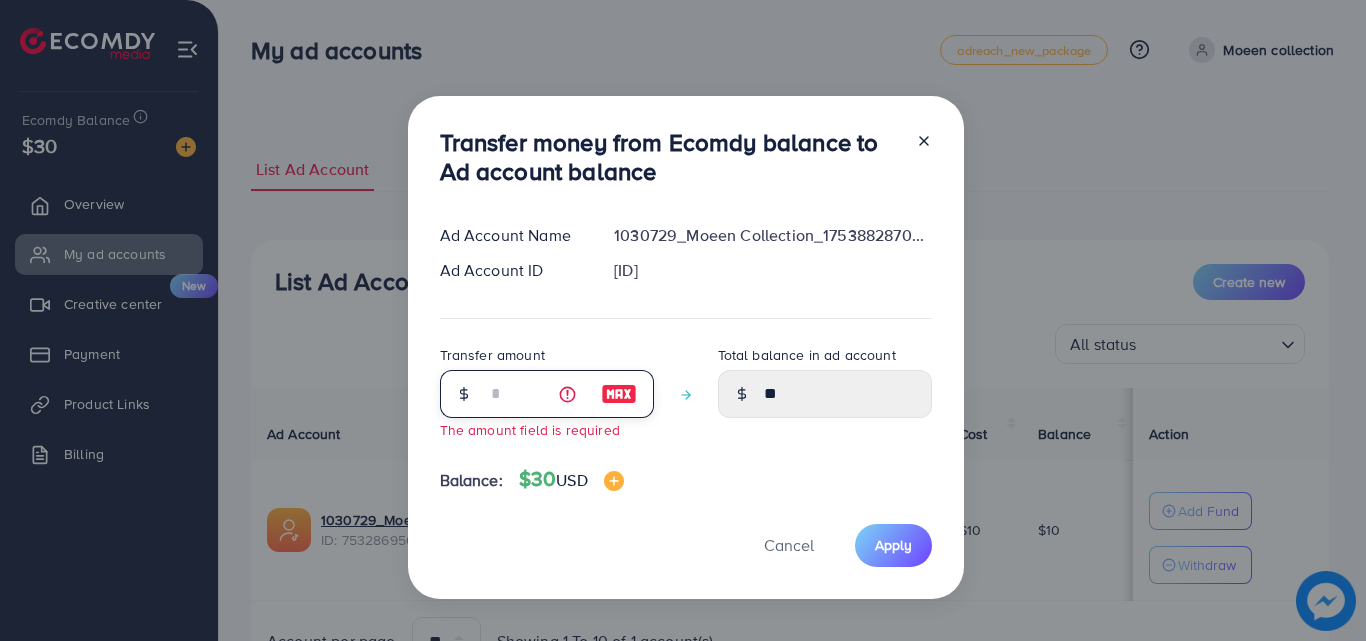 type on "*" 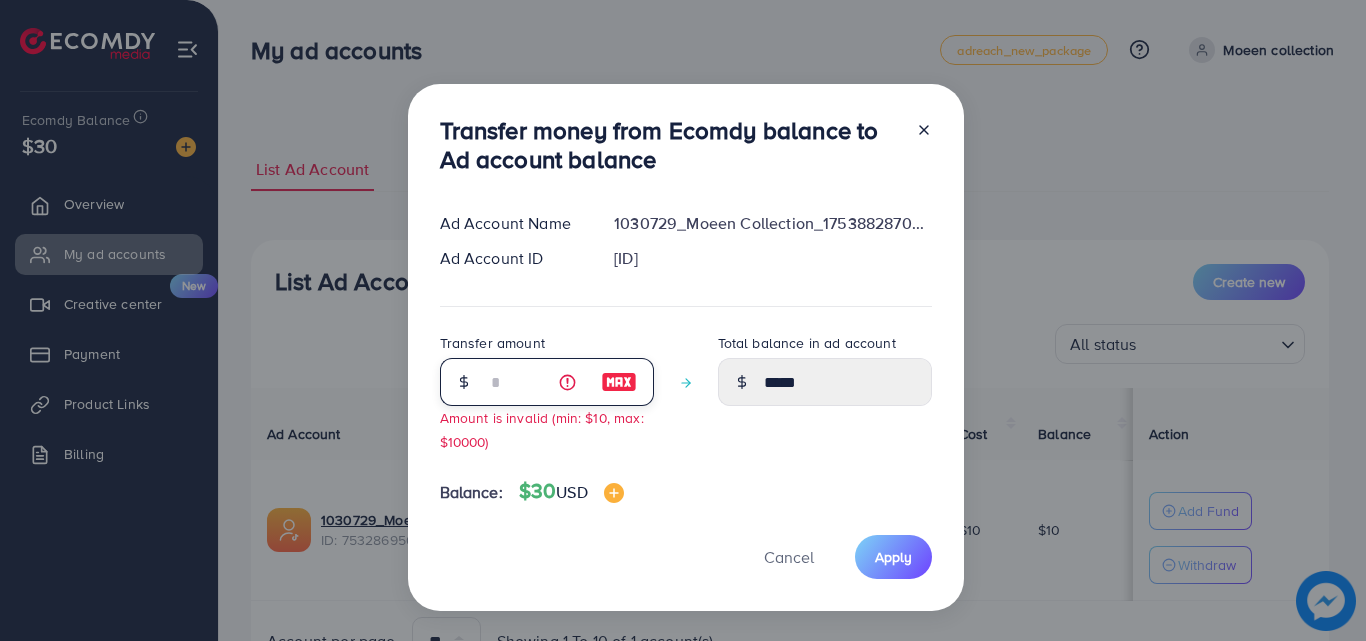 type on "**" 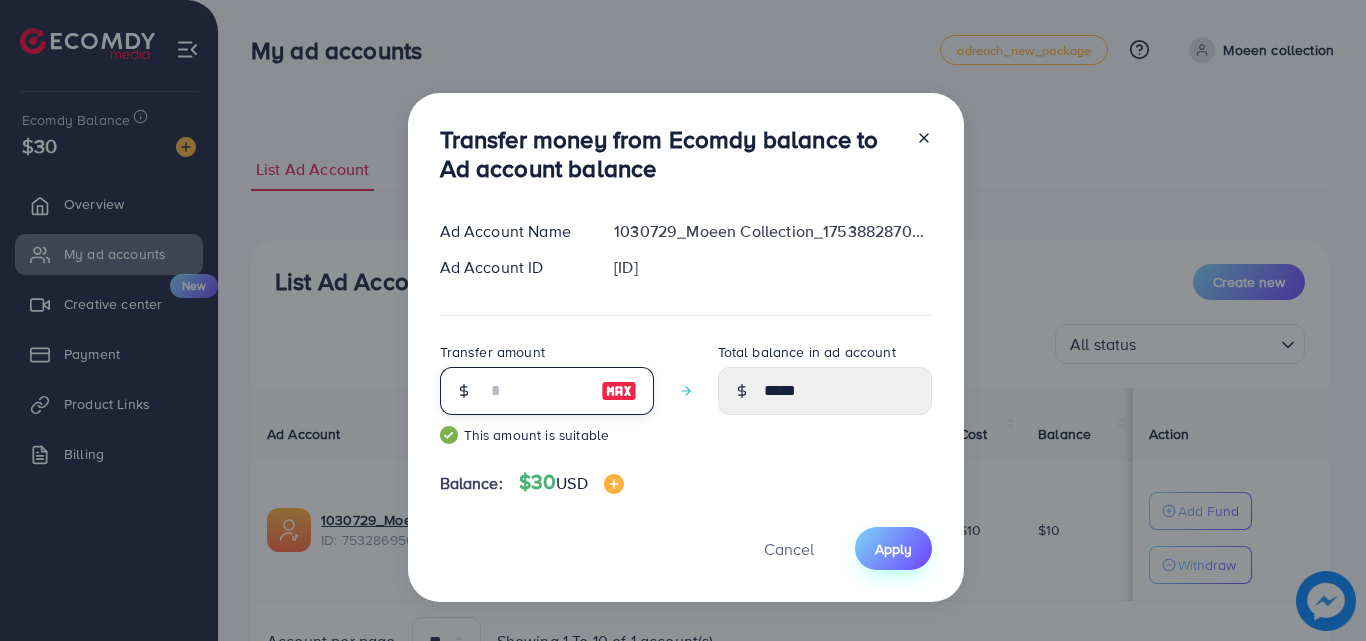 type on "**" 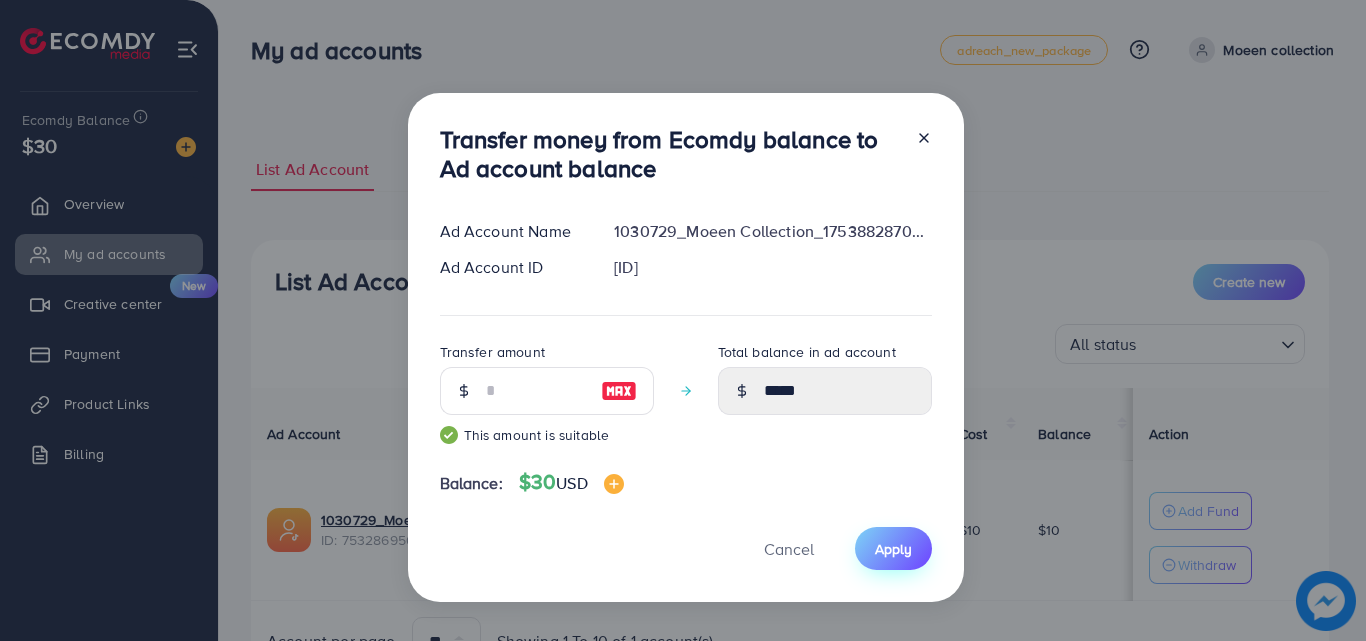 click on "Apply" at bounding box center (893, 549) 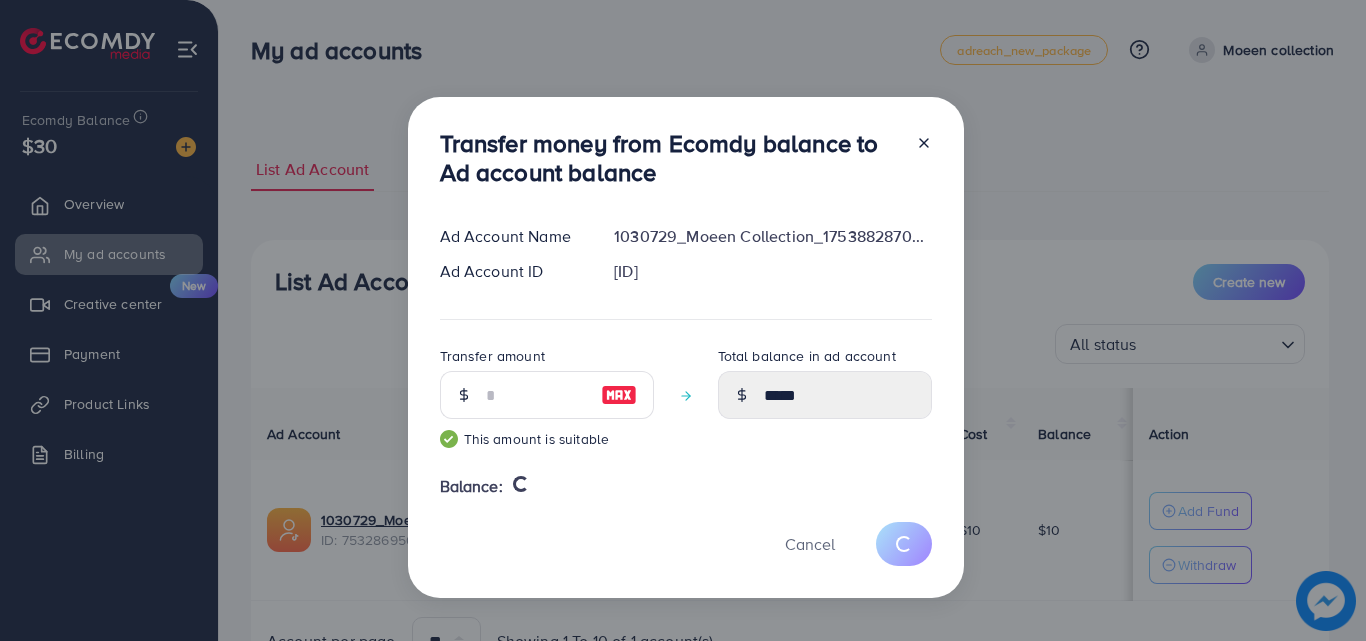 type 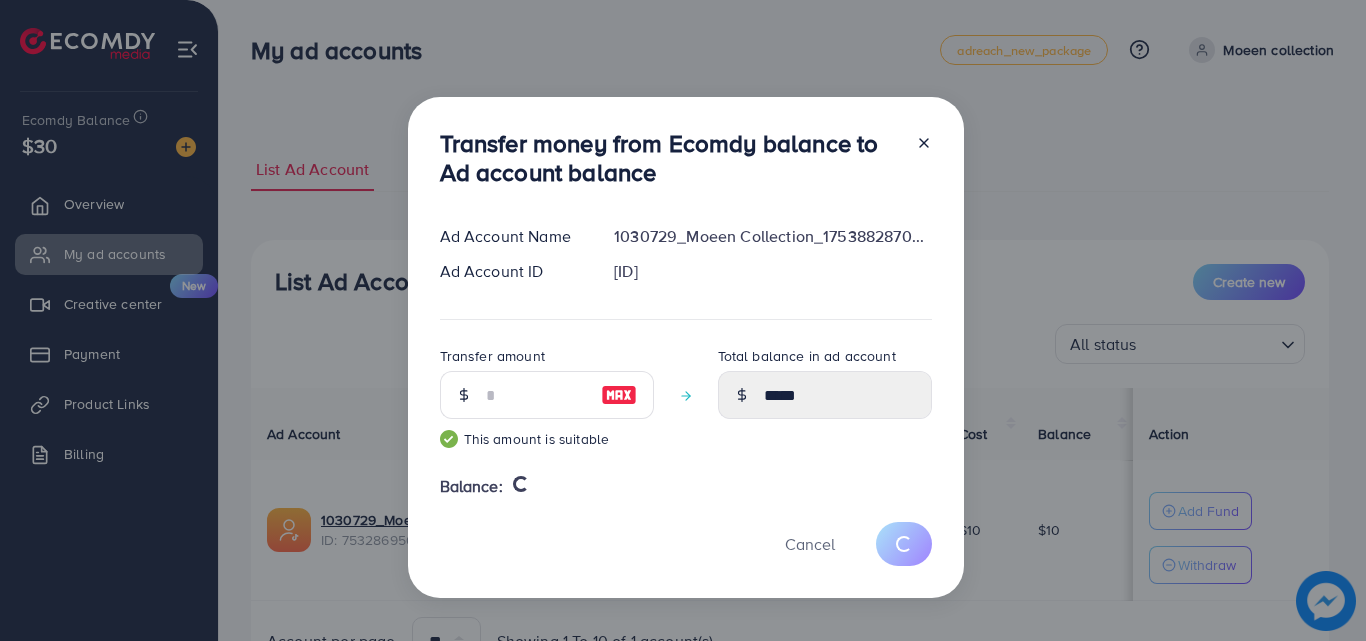 type on "**" 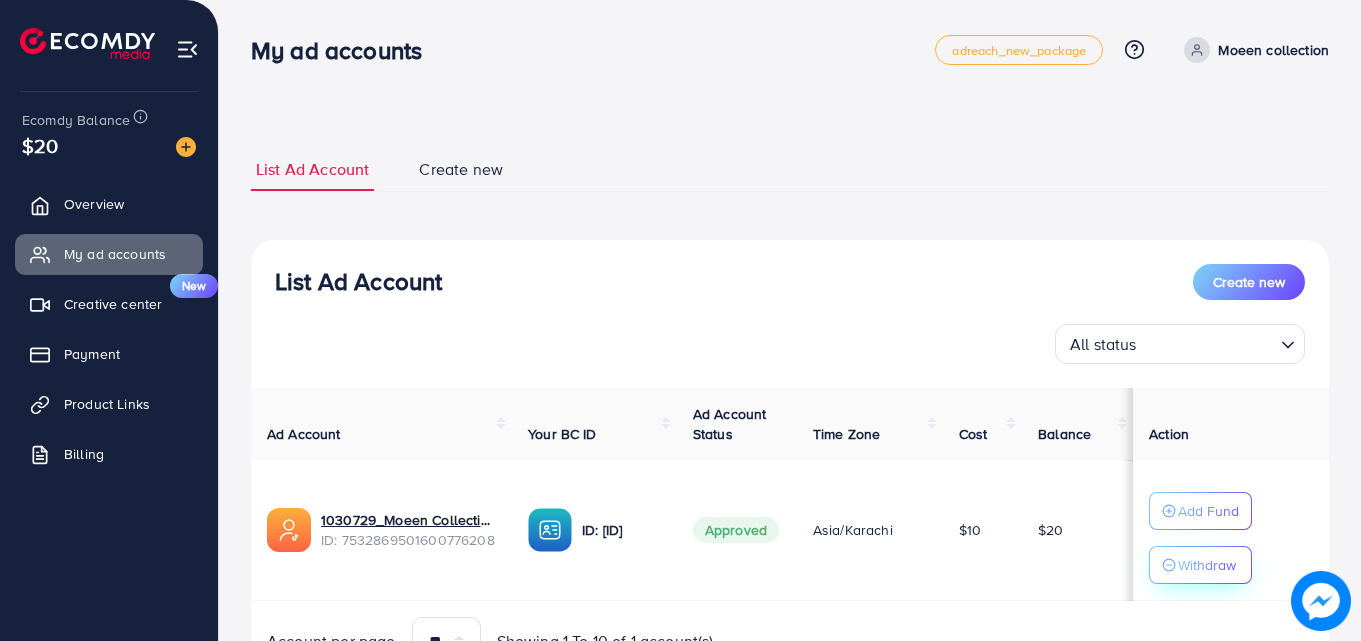 click 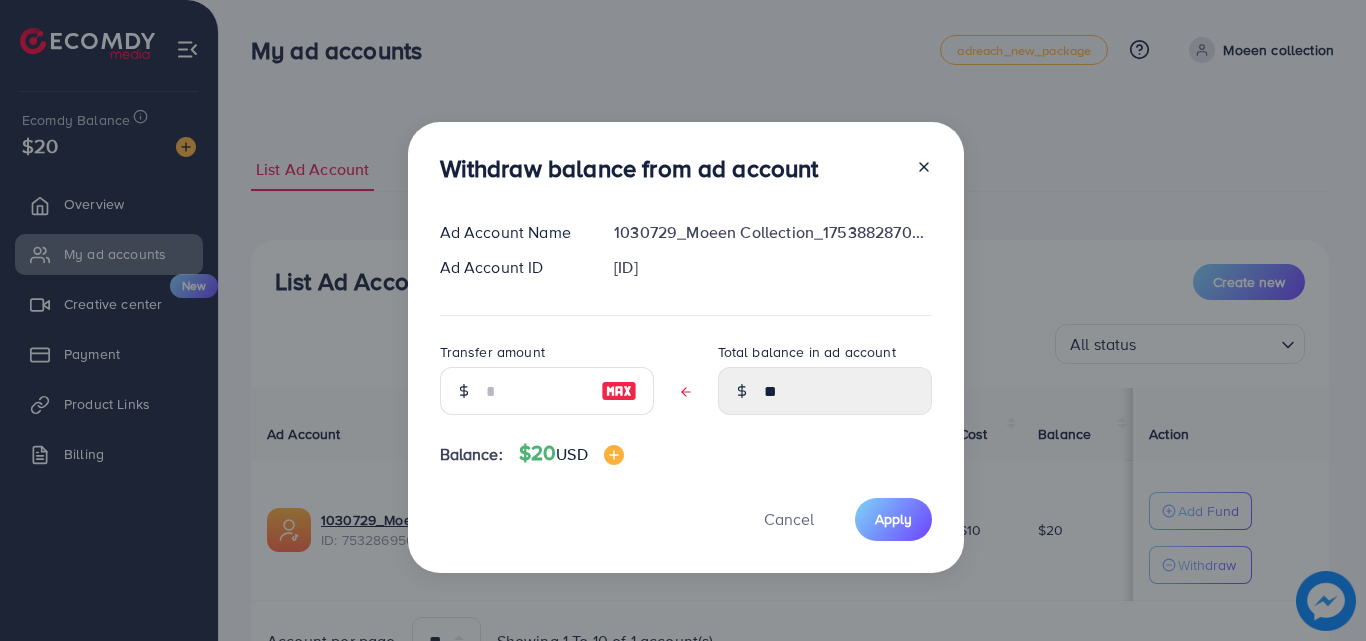 click on "Withdraw balance from ad account   Ad Account Name   [ID]_[NAME]_[ID]   Ad Account ID   [ID]   Transfer amount   Total balance in ad account  ** Balance:  $[NUMBER]  USD   Cancel   Apply" at bounding box center [683, 320] 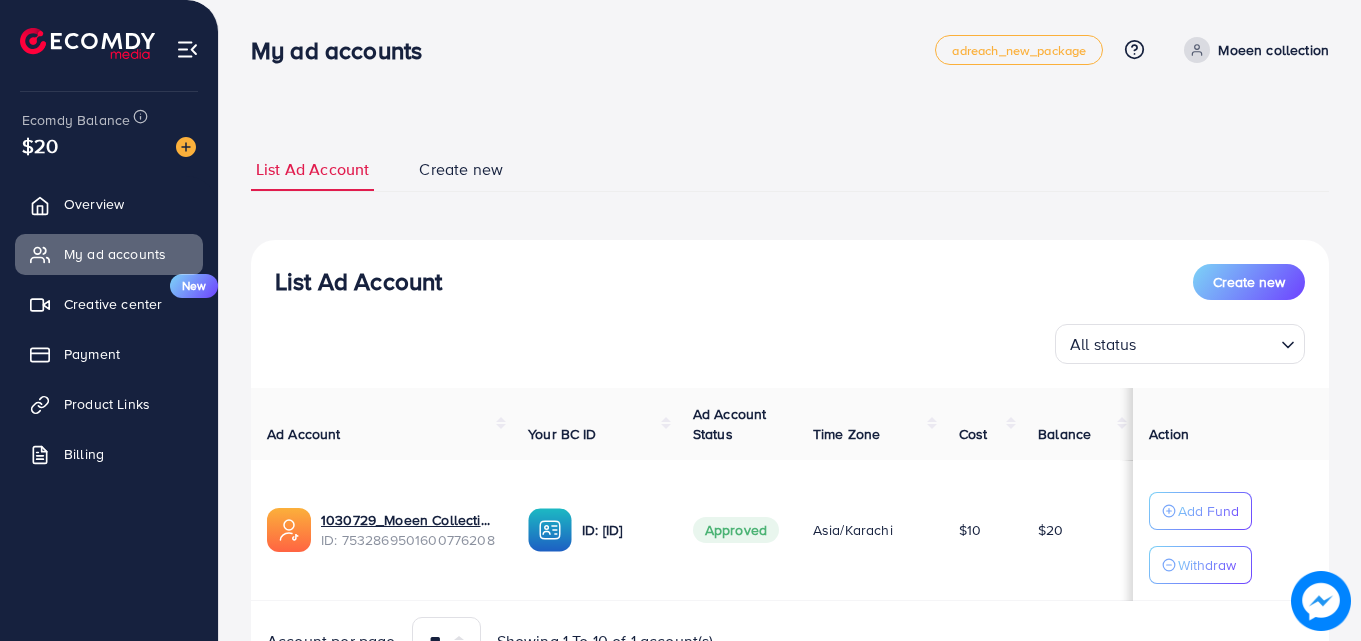 click on "Withdraw" at bounding box center [1207, 565] 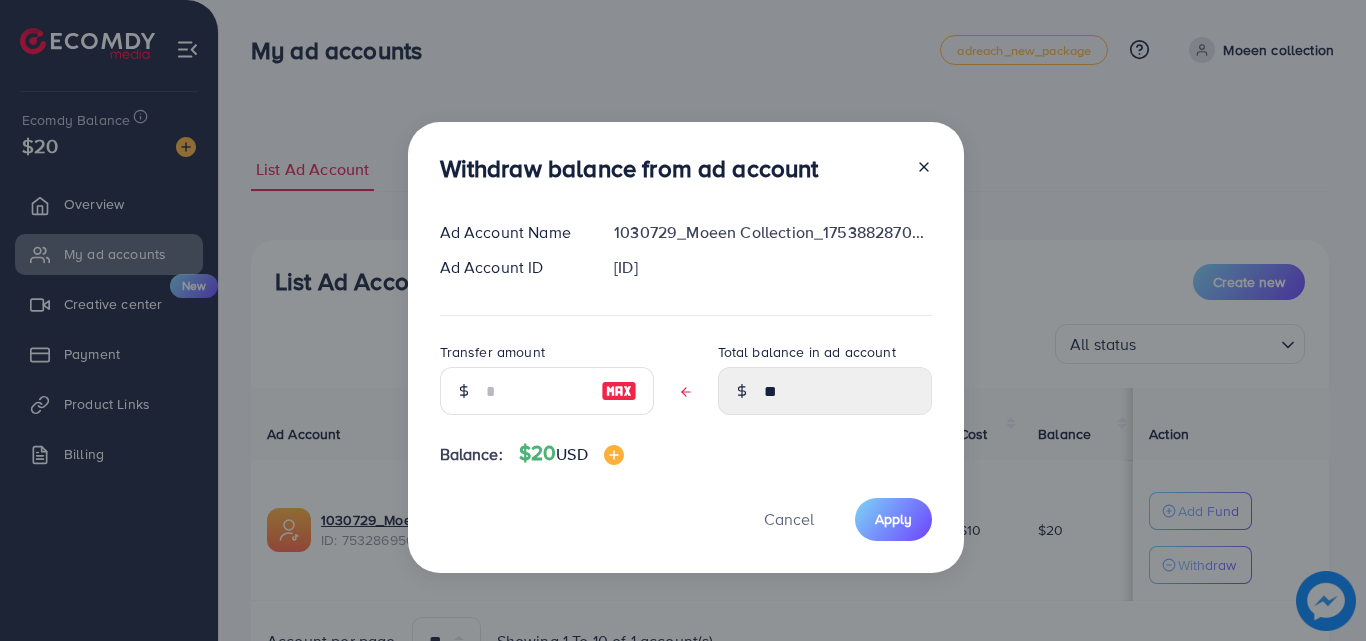 click on "Withdraw balance from ad account   Ad Account Name   [ID]_[NAME]_[ID]   Ad Account ID   [ID]   Transfer amount   Total balance in ad account  ** Balance:  $[NUMBER]  USD   Cancel   Apply" at bounding box center (683, 320) 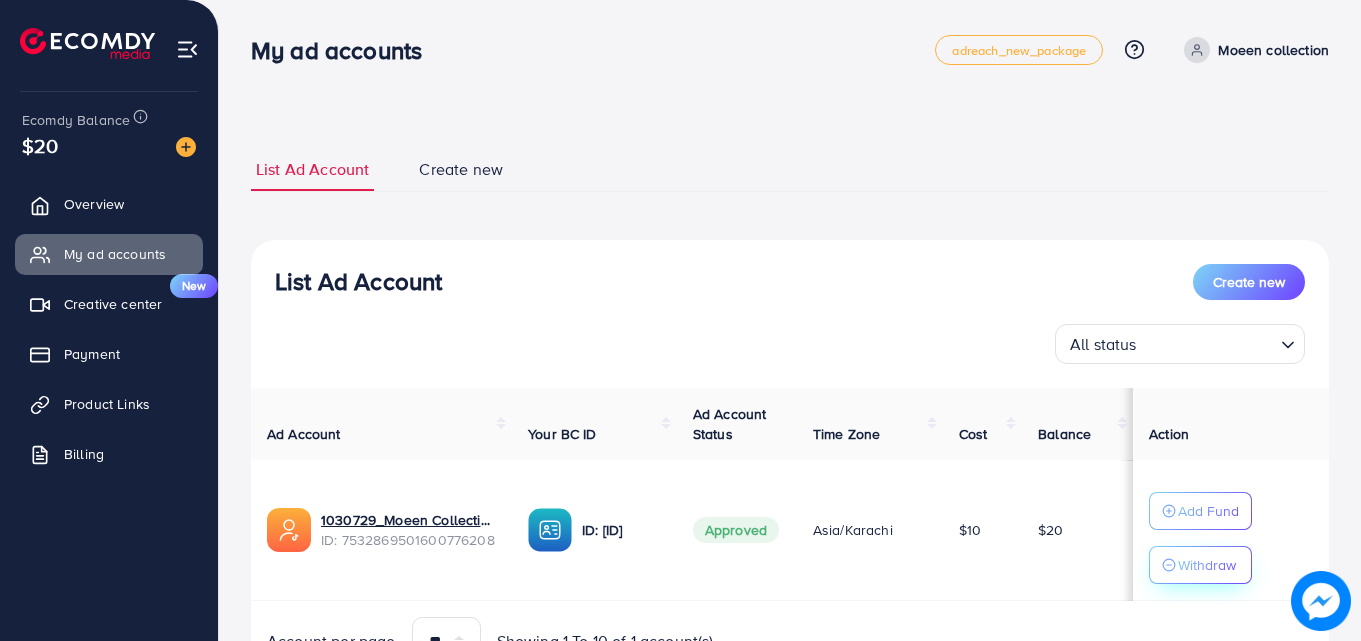 click on "Withdraw" at bounding box center [1207, 565] 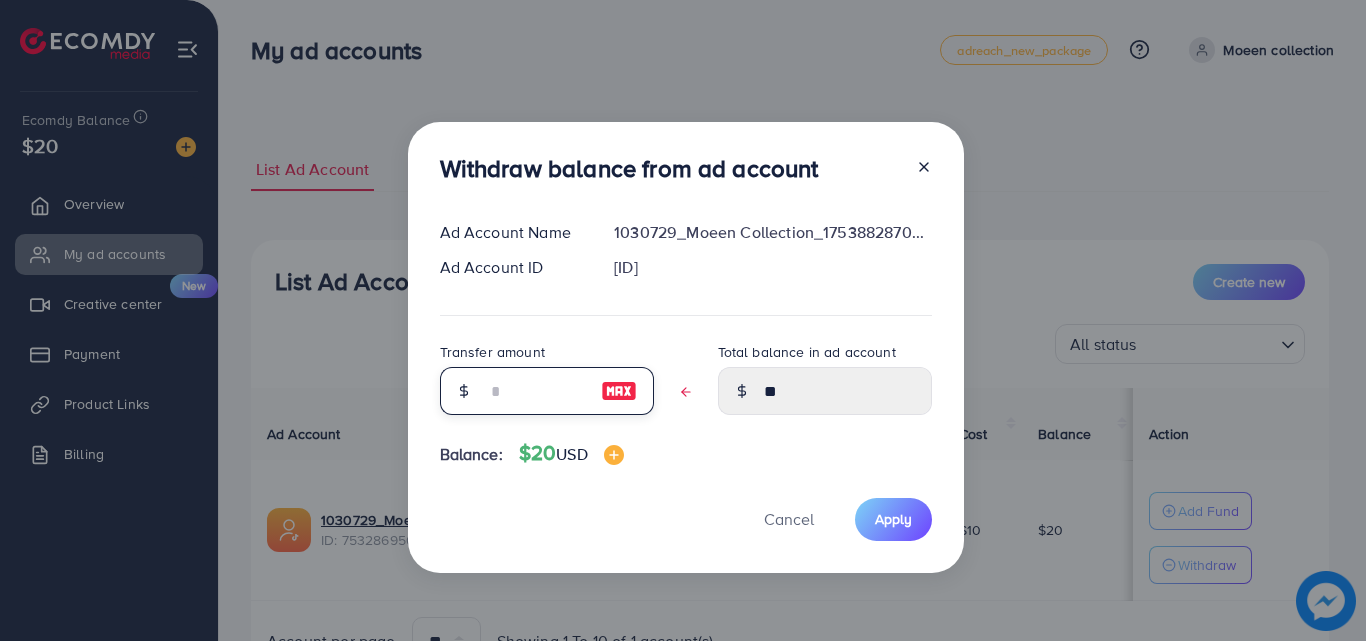 click at bounding box center (536, 391) 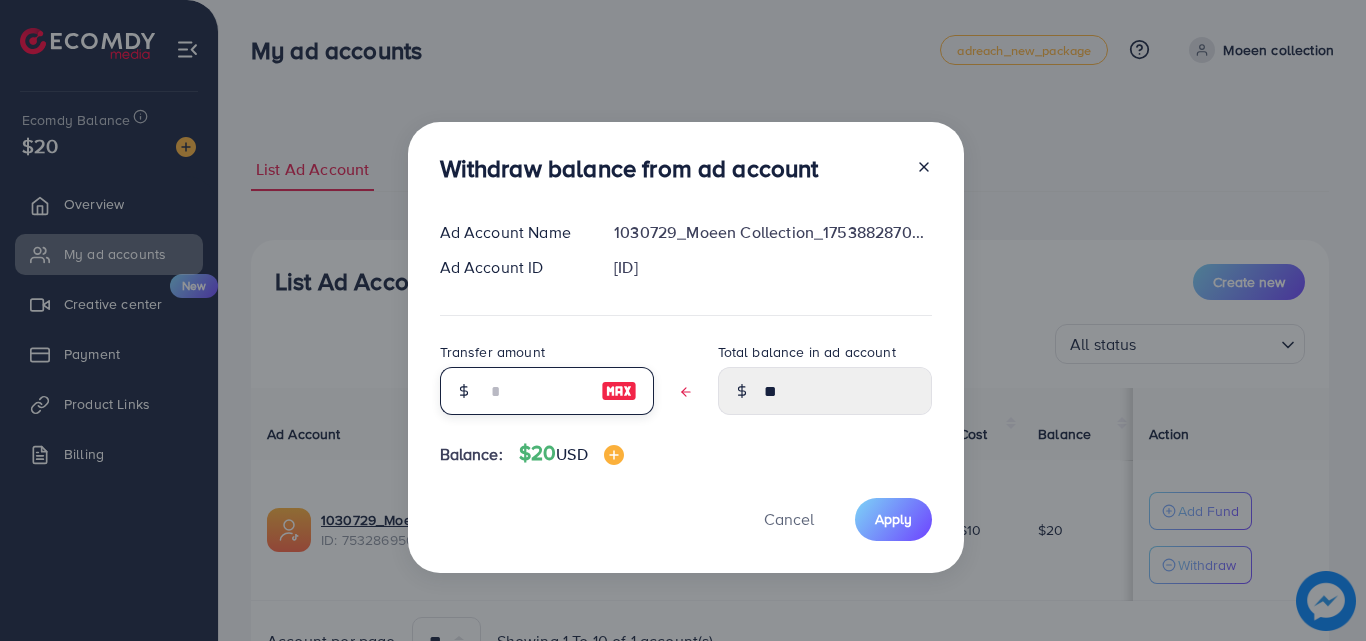 type on "*" 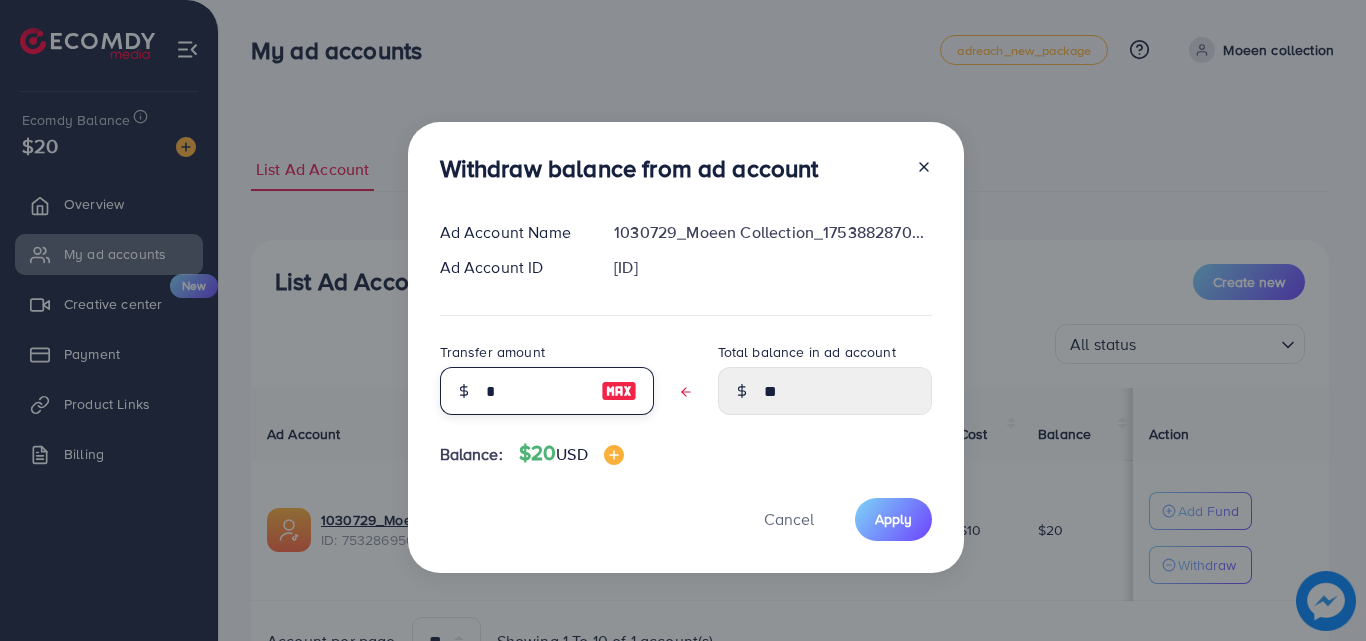 type on "*****" 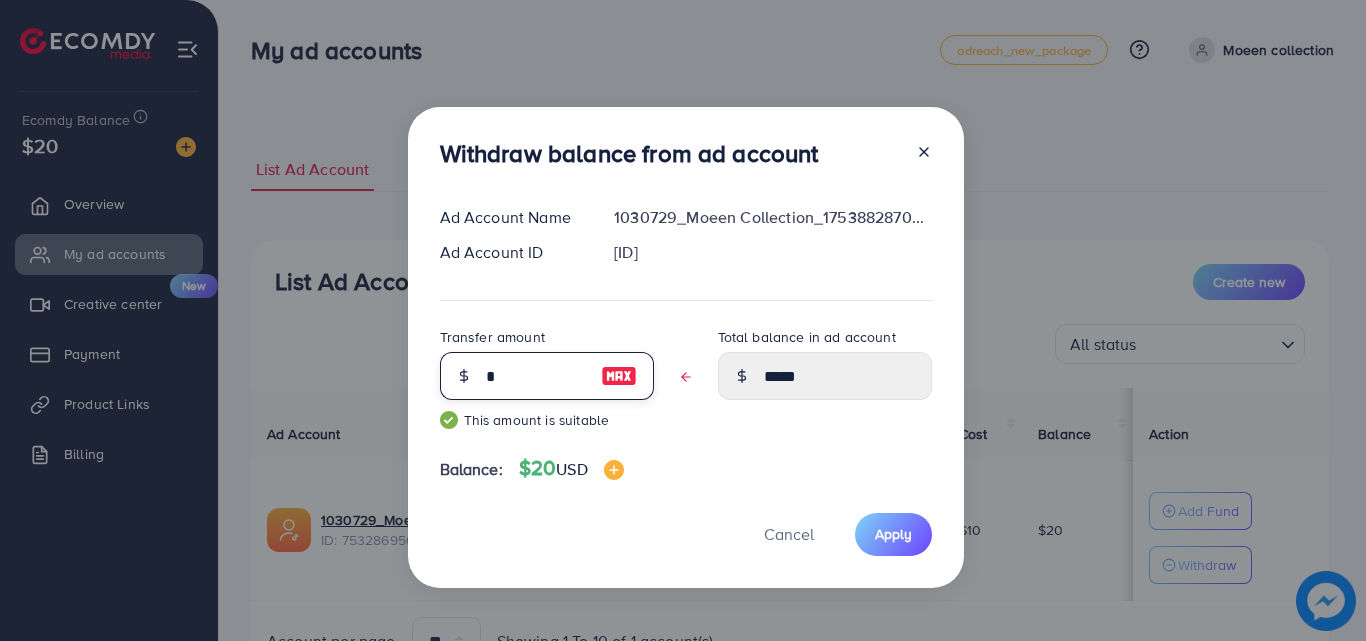 type on "**" 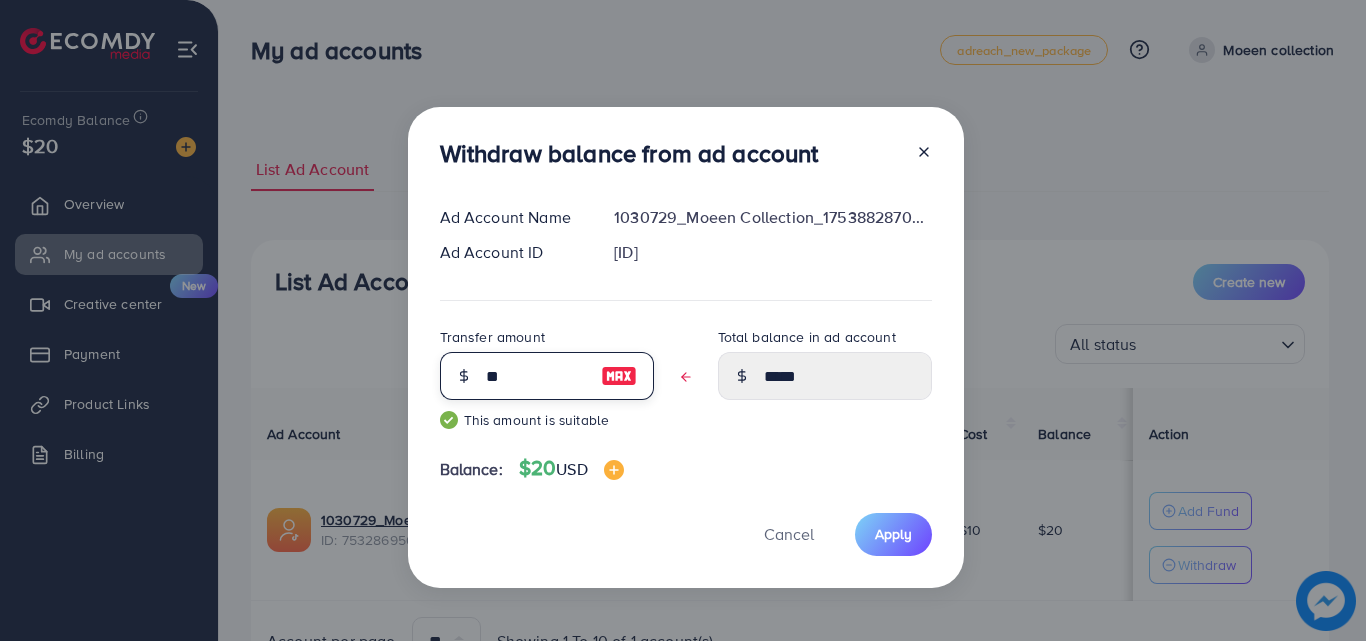 type on "****" 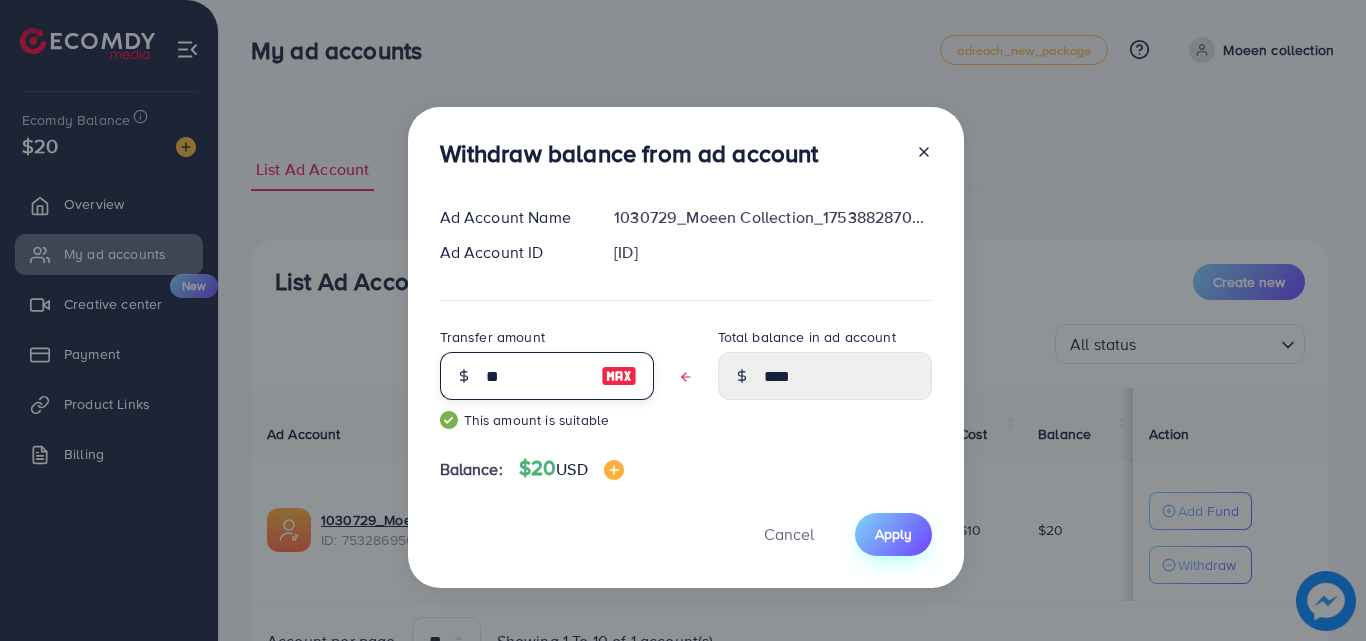 type on "**" 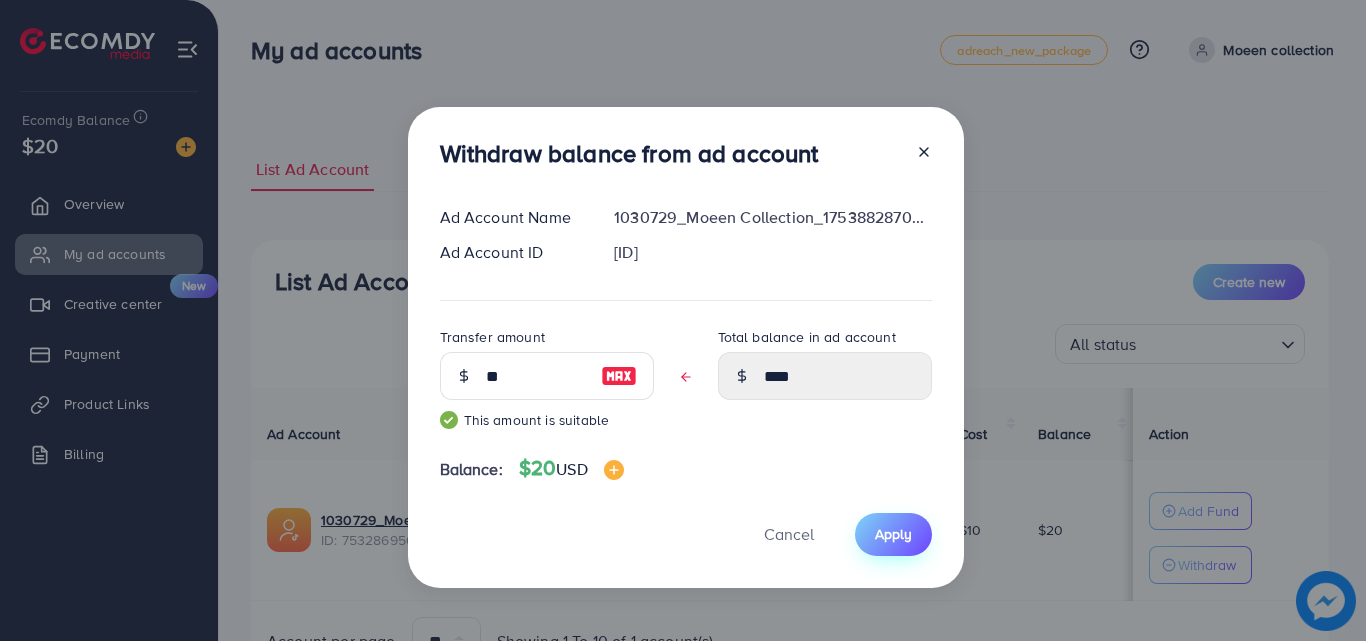 click on "Apply" at bounding box center [893, 534] 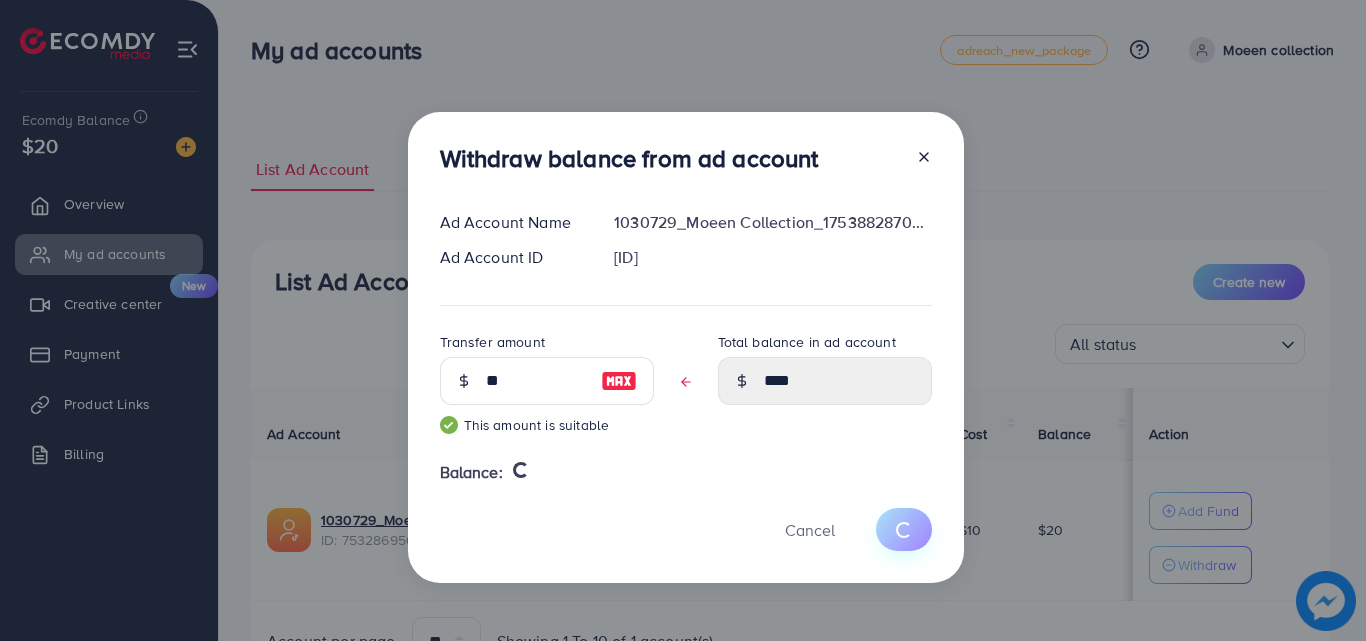 type 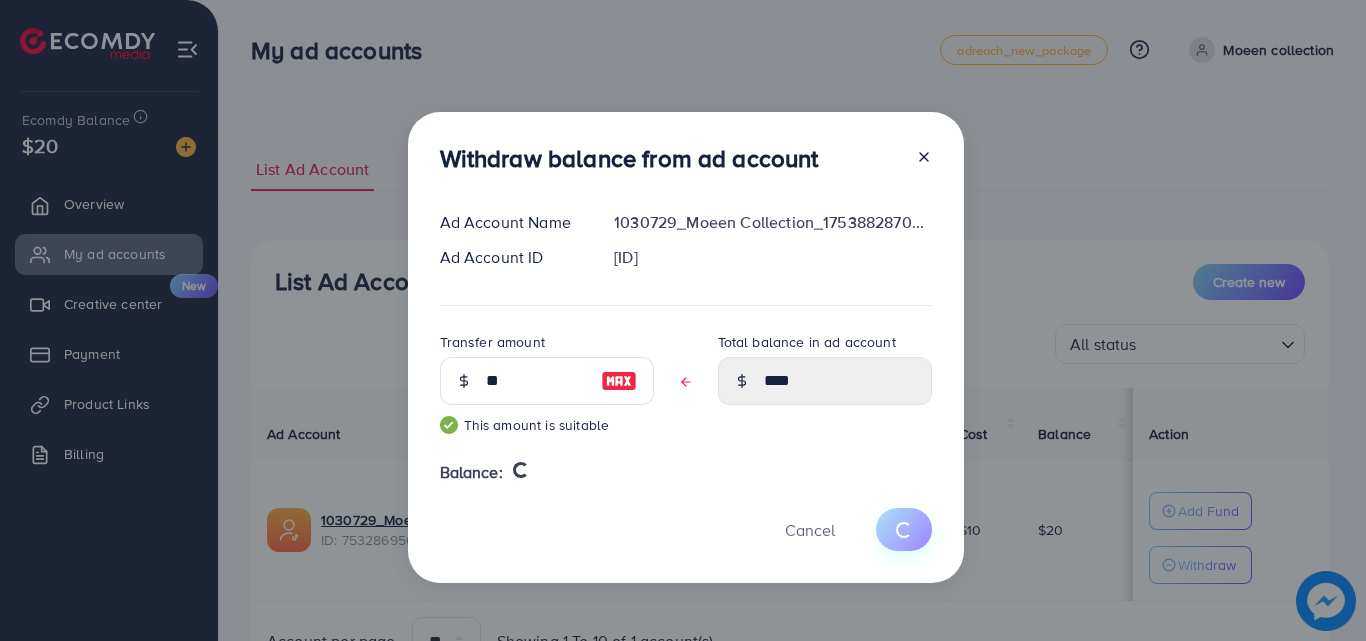 type on "**" 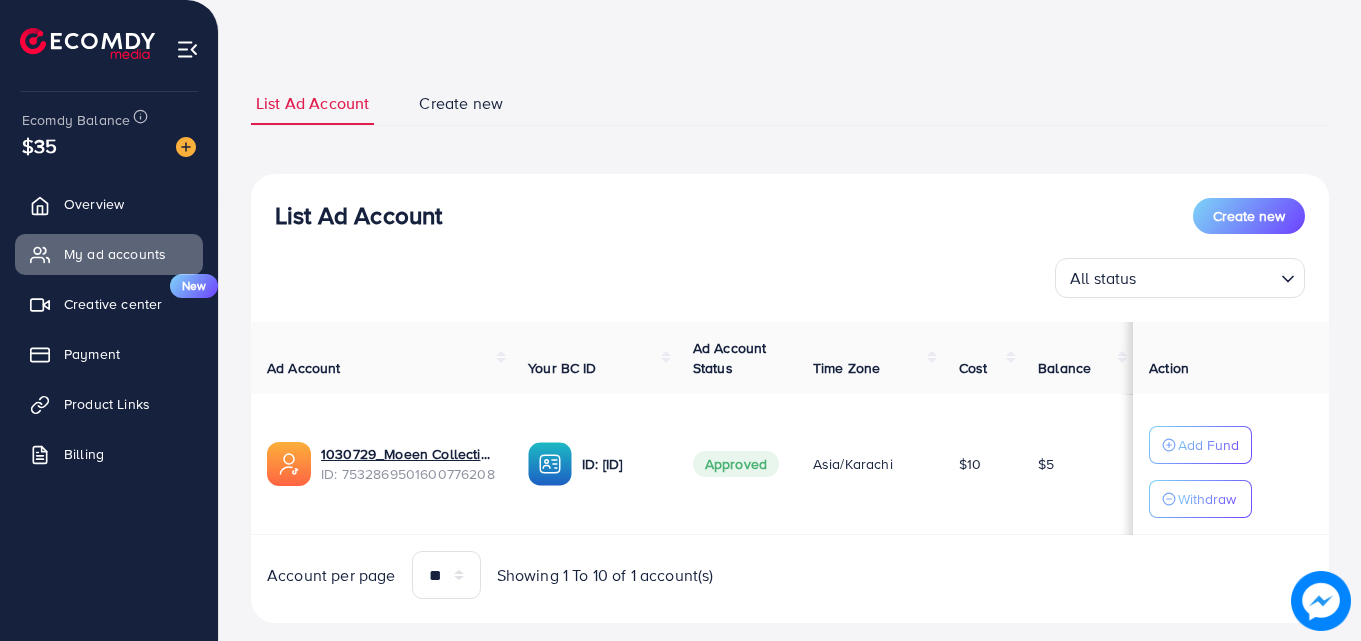 scroll, scrollTop: 104, scrollLeft: 0, axis: vertical 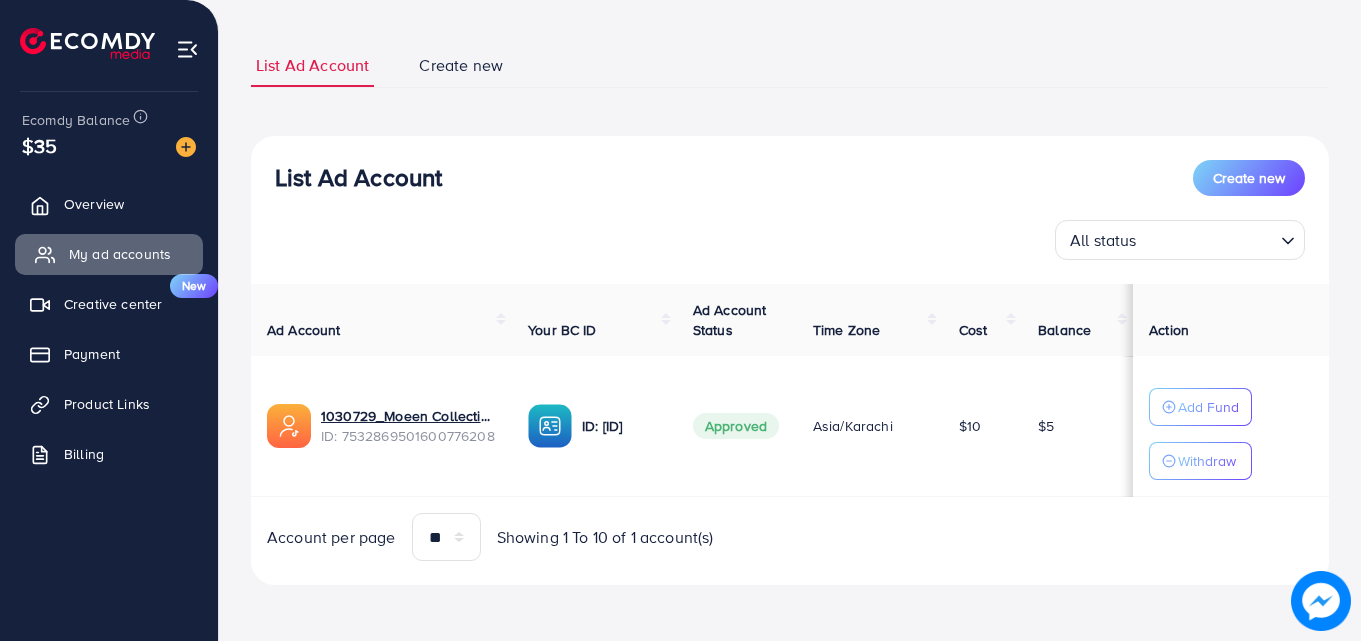 click on "My ad accounts" at bounding box center [109, 254] 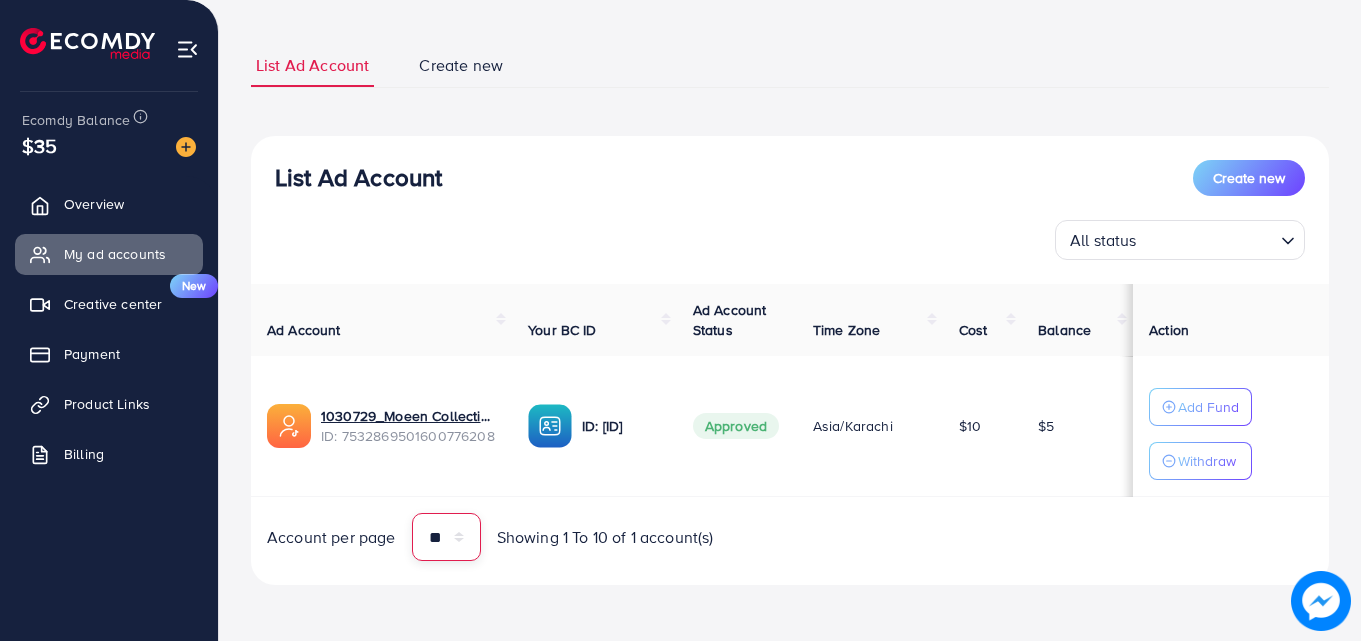 click on "** ** ** ***" at bounding box center [446, 537] 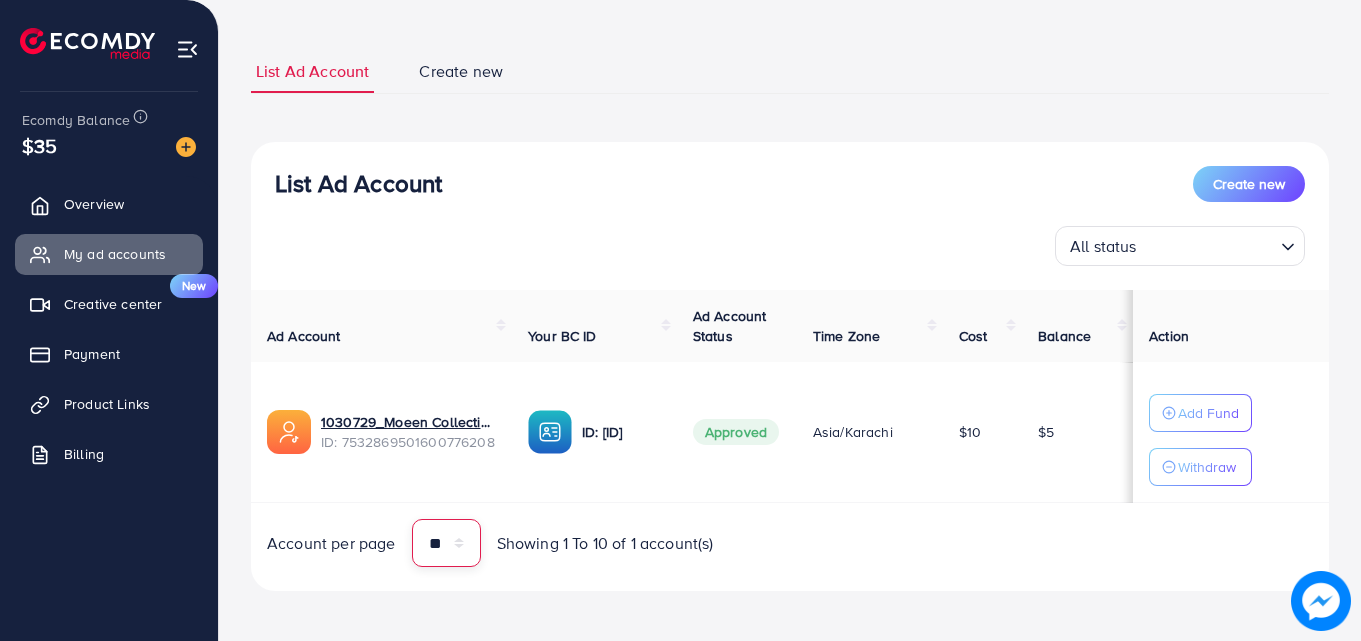 scroll, scrollTop: 104, scrollLeft: 0, axis: vertical 